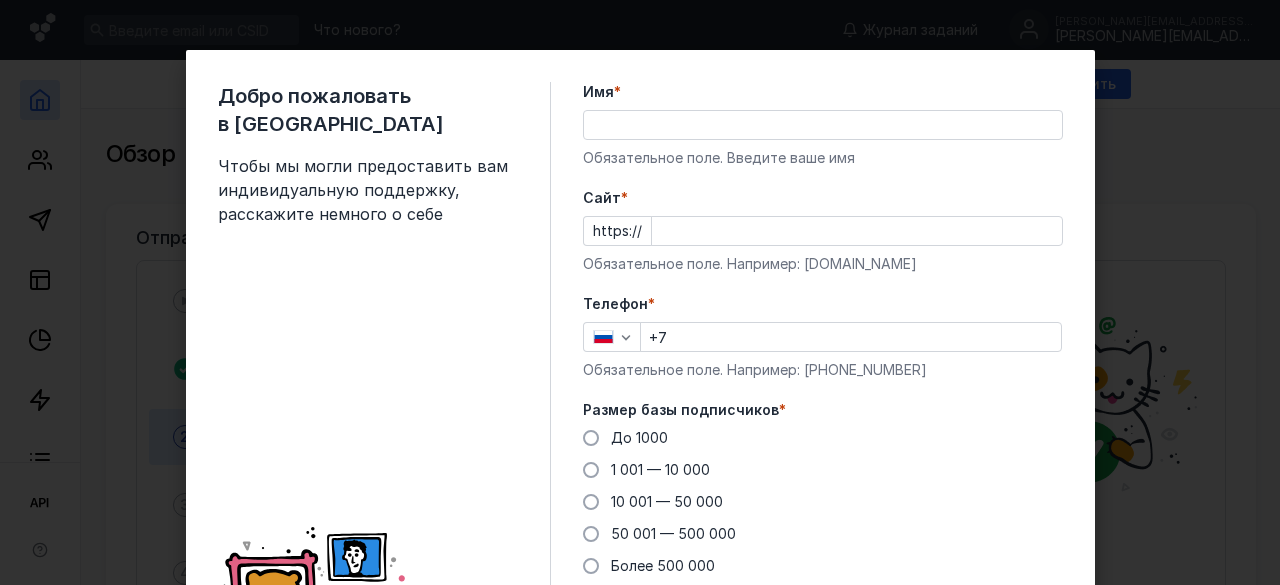 scroll, scrollTop: 0, scrollLeft: 0, axis: both 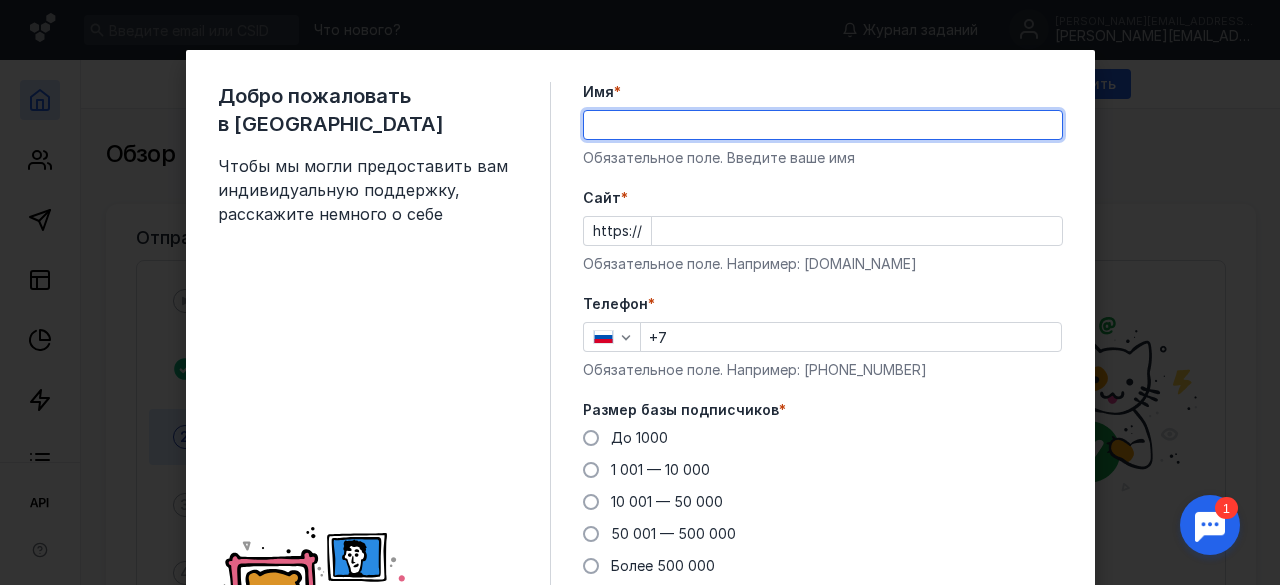 click on "Имя  *" at bounding box center [823, 125] 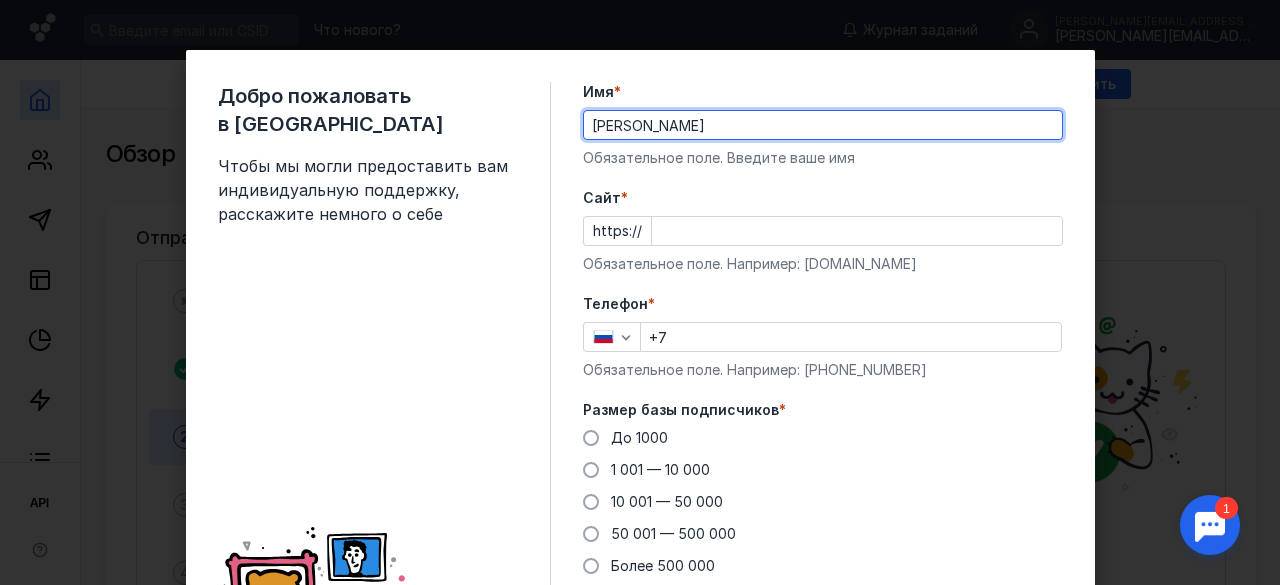 type on "[PERSON_NAME]" 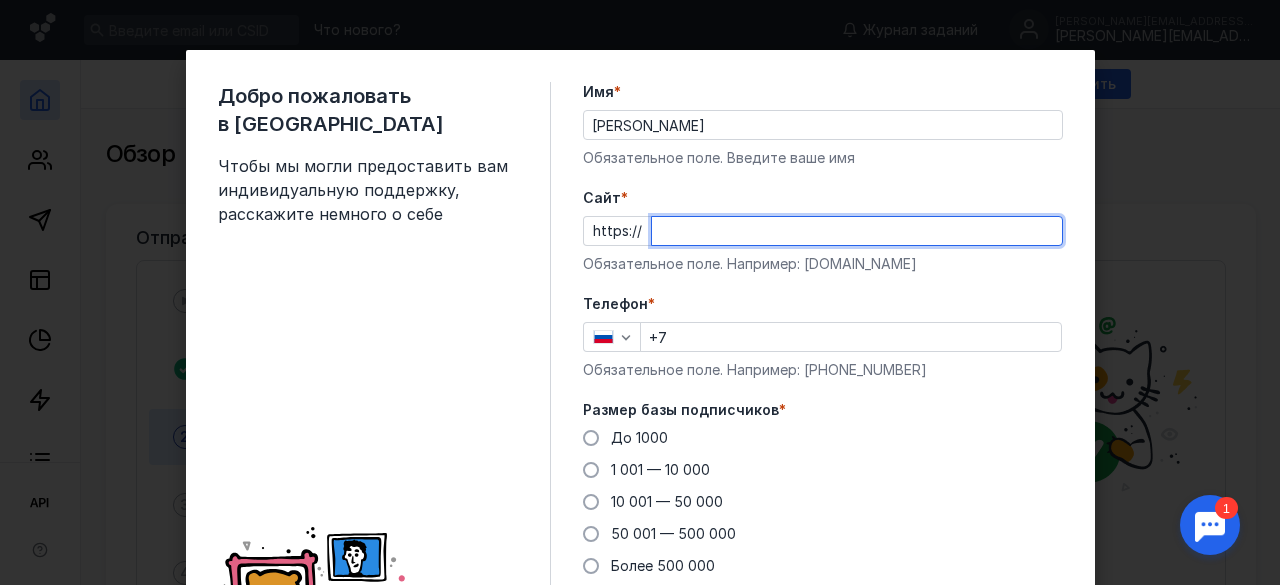 click on "Cайт  *" at bounding box center (857, 231) 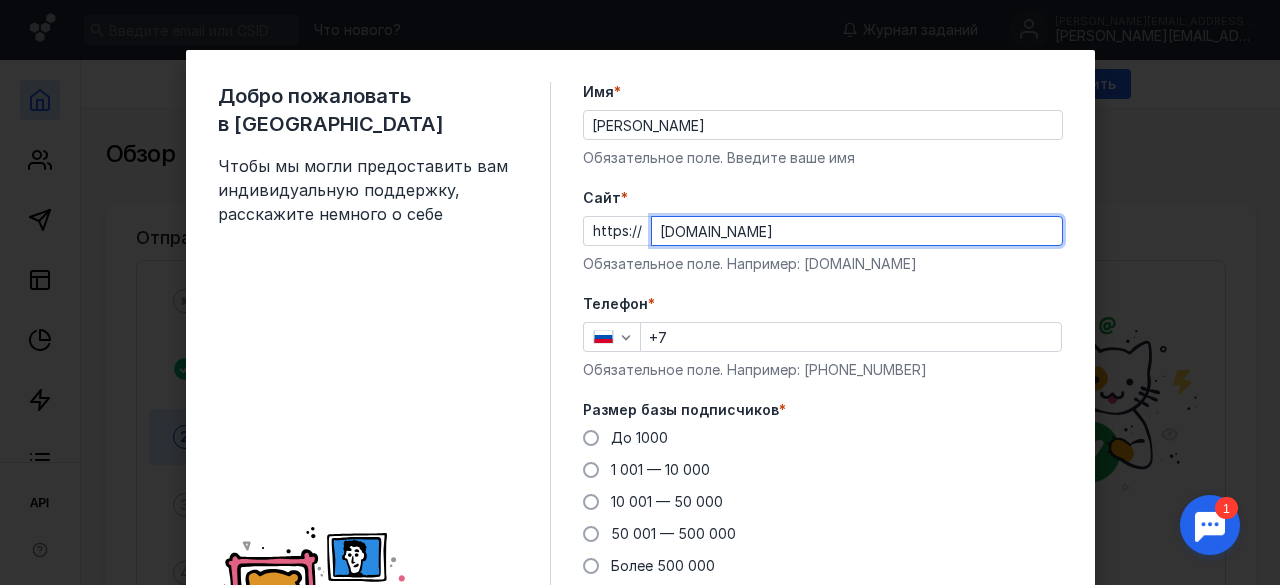 drag, startPoint x: 716, startPoint y: 229, endPoint x: 691, endPoint y: 239, distance: 26.925823 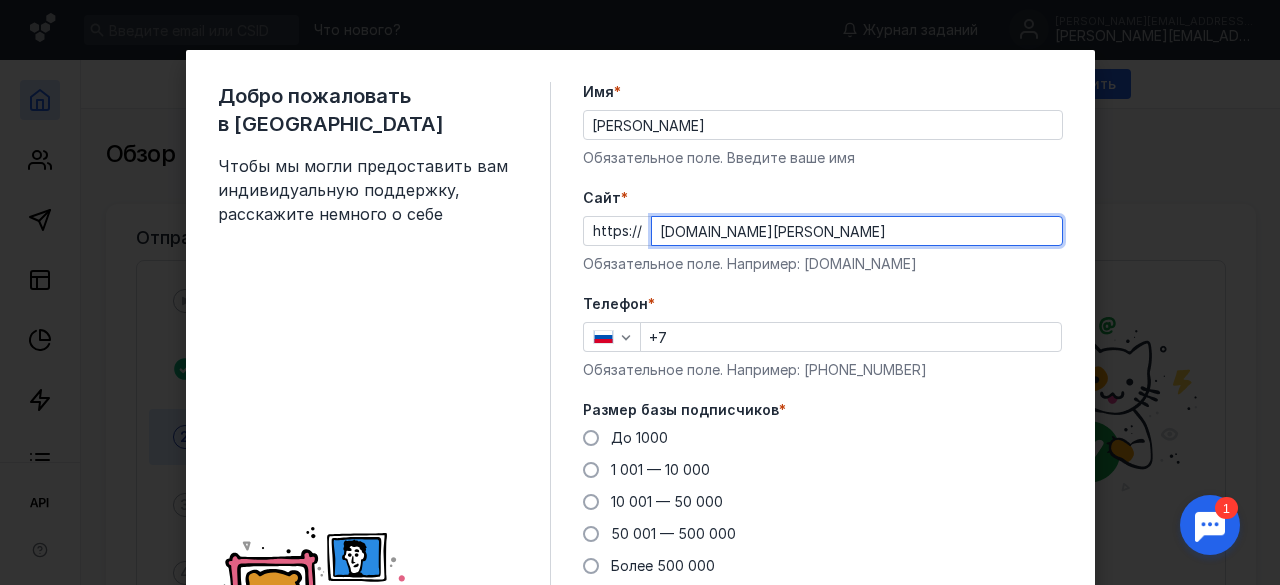 type on "[DOMAIN_NAME][PERSON_NAME]" 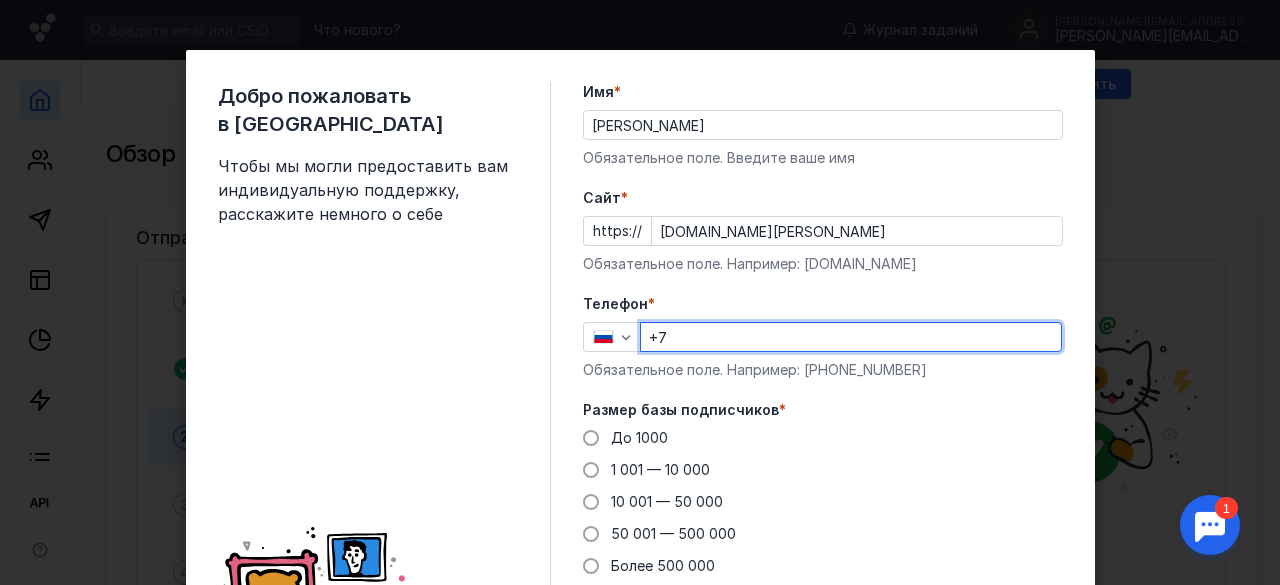 type on "[PHONE_NUMBER]" 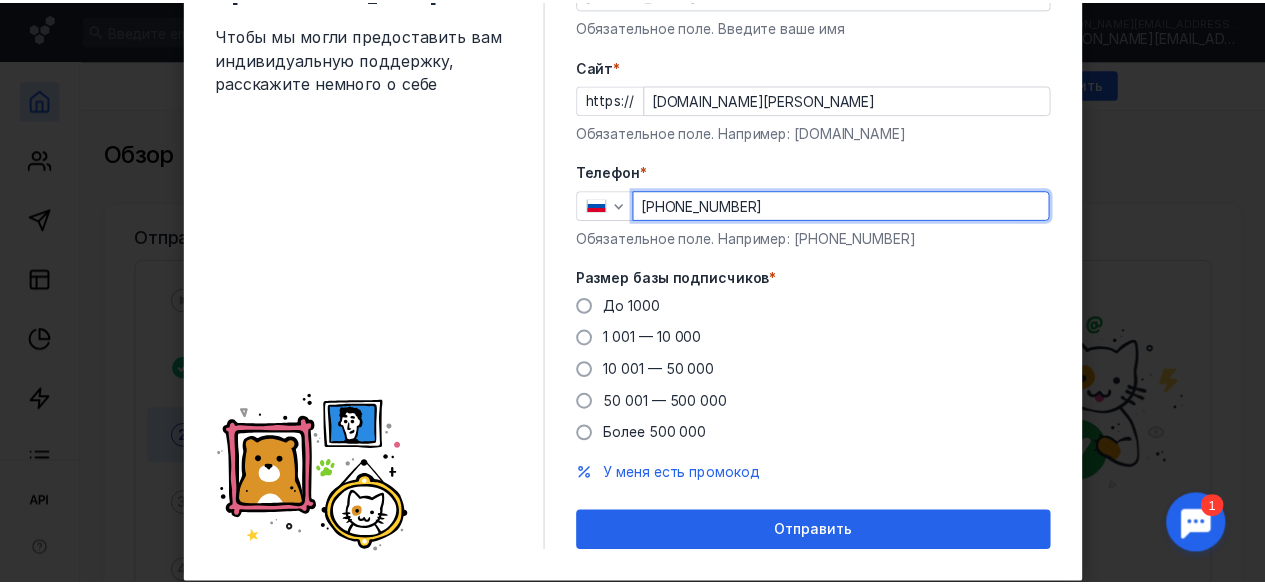 scroll, scrollTop: 180, scrollLeft: 0, axis: vertical 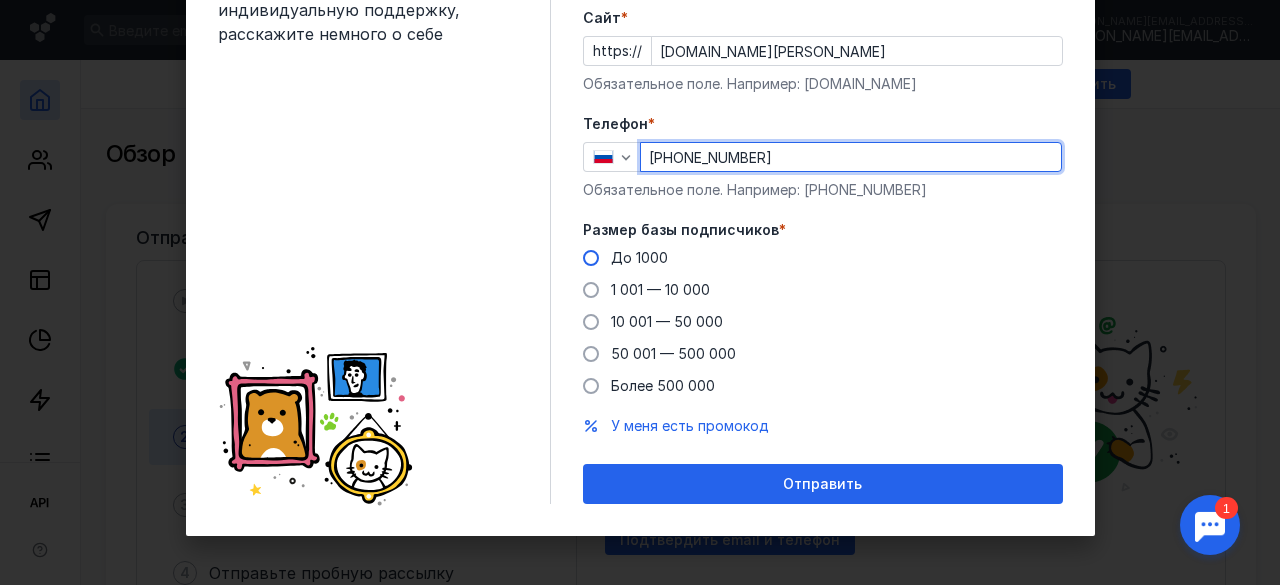 click at bounding box center [591, 258] 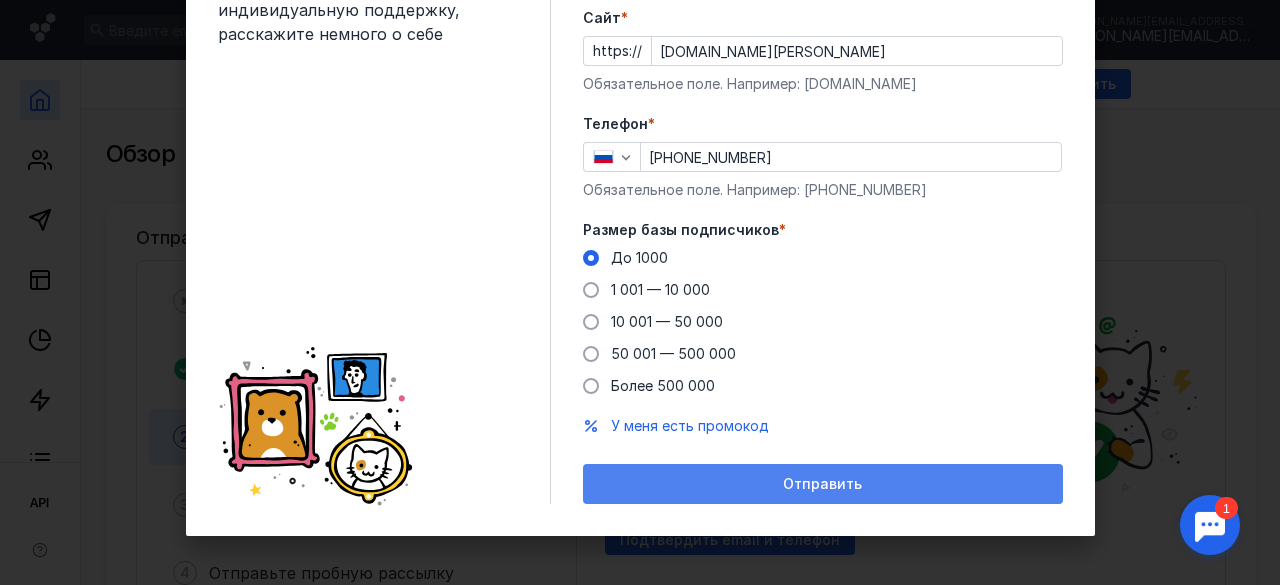 click on "Отправить" at bounding box center [822, 484] 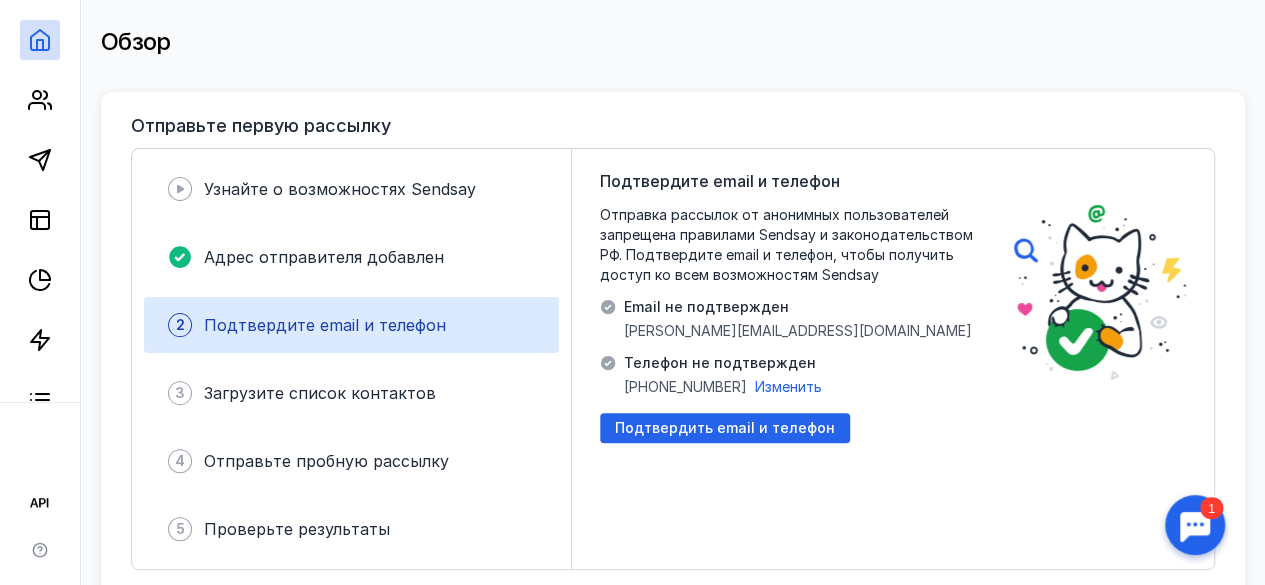 scroll, scrollTop: 200, scrollLeft: 0, axis: vertical 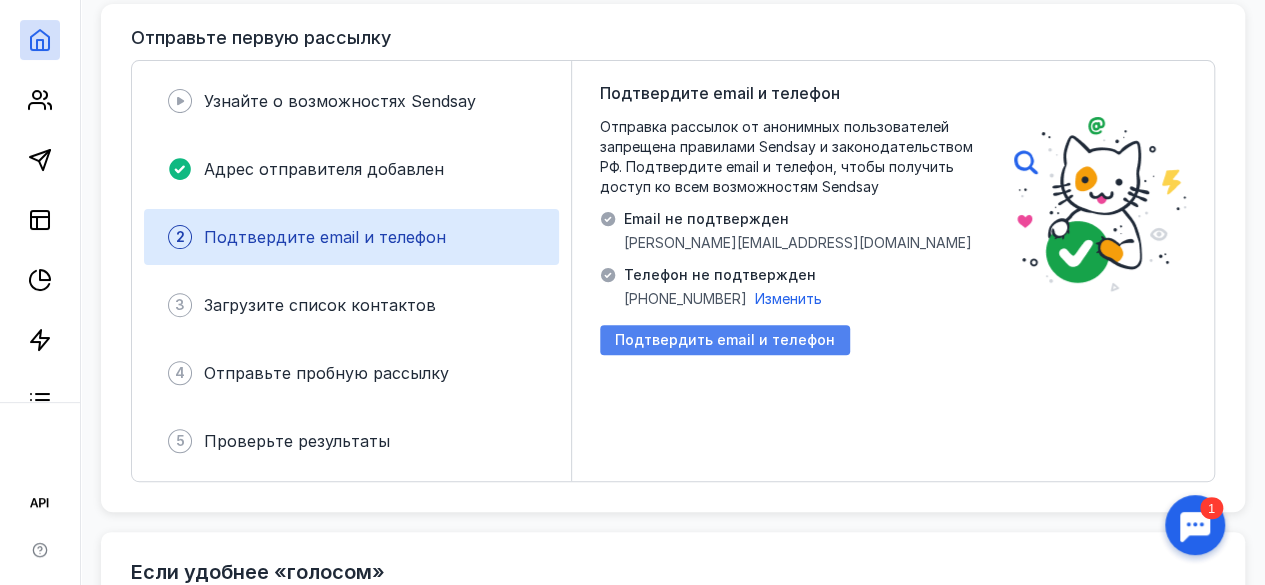 click on "Подтвердить email и телефон" at bounding box center (725, 340) 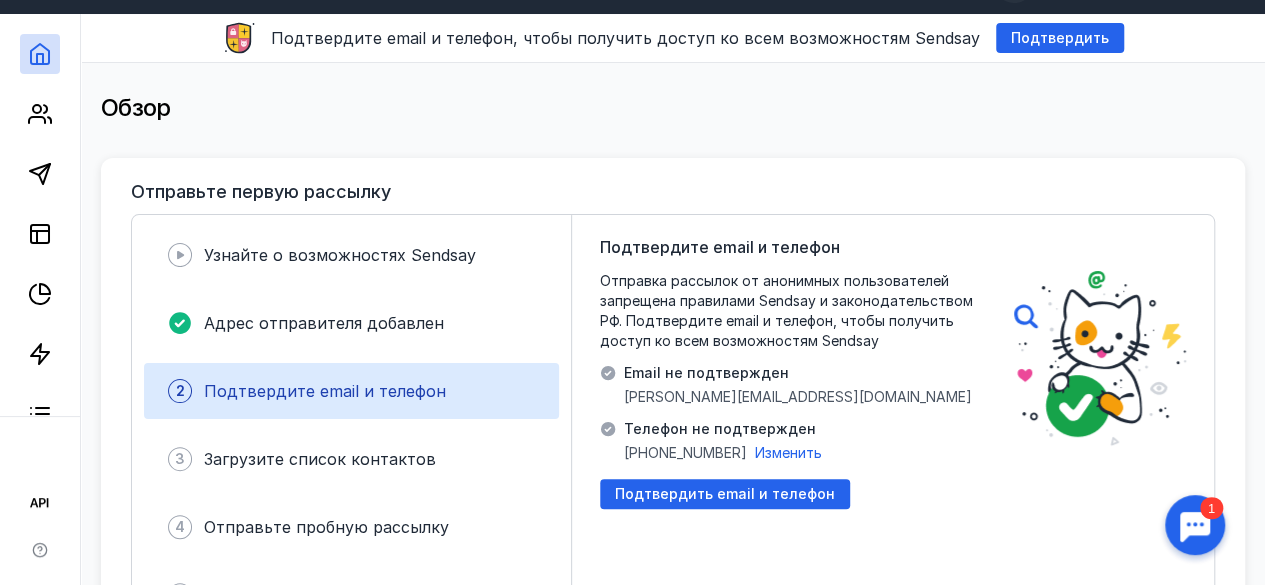 scroll, scrollTop: 0, scrollLeft: 0, axis: both 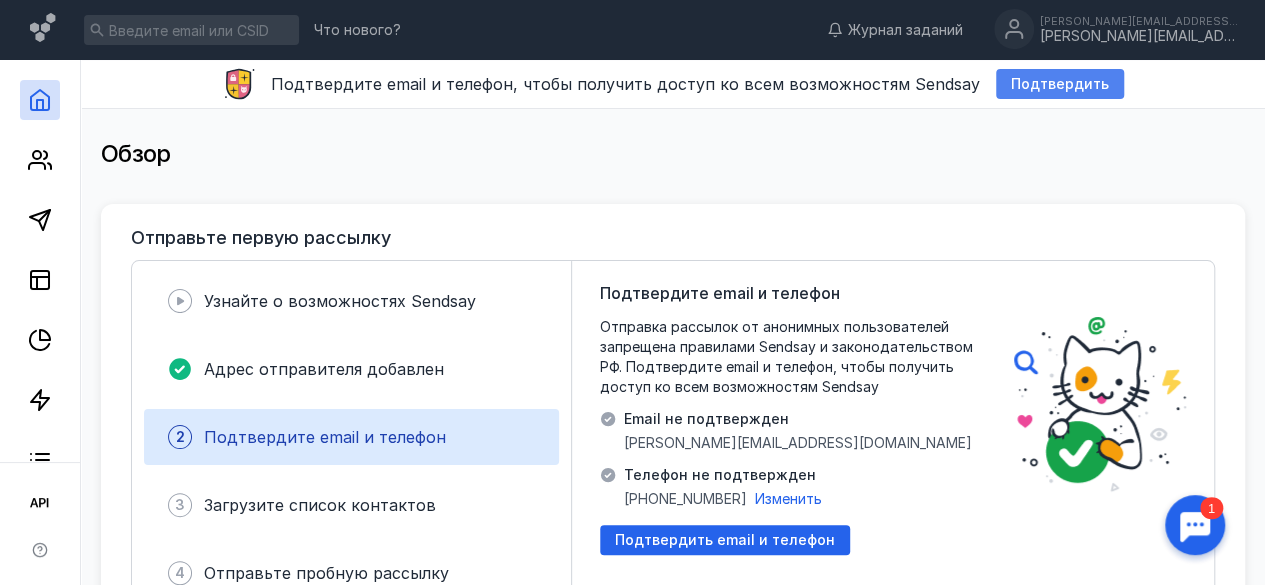 click on "Подтвердить" at bounding box center (1060, 84) 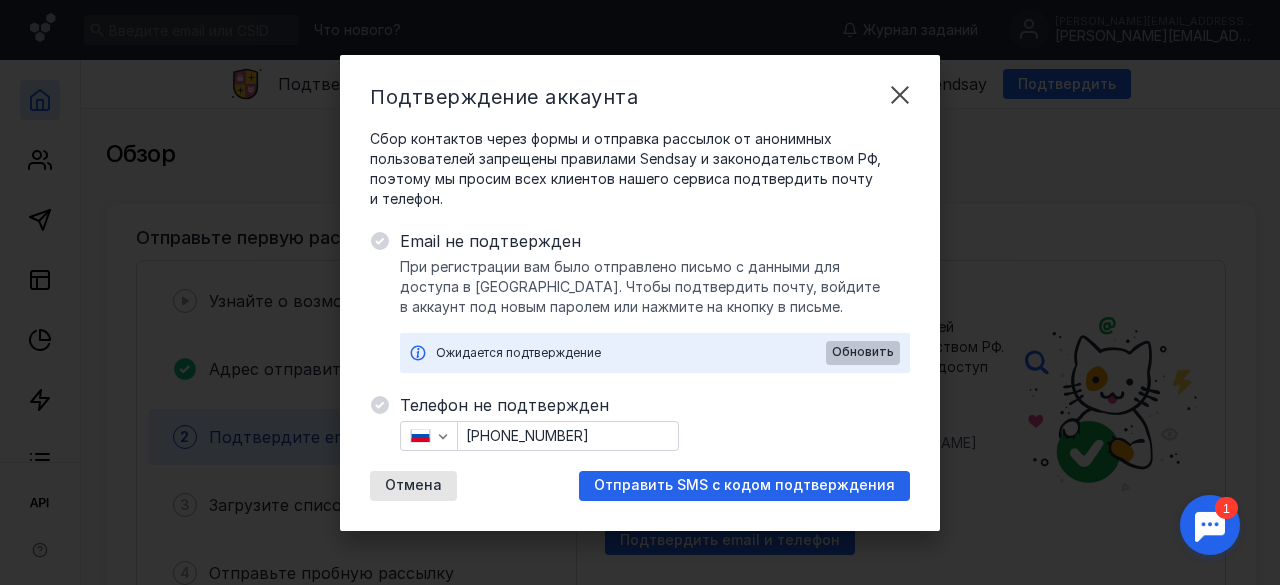 click on "Обновить" at bounding box center [863, 353] 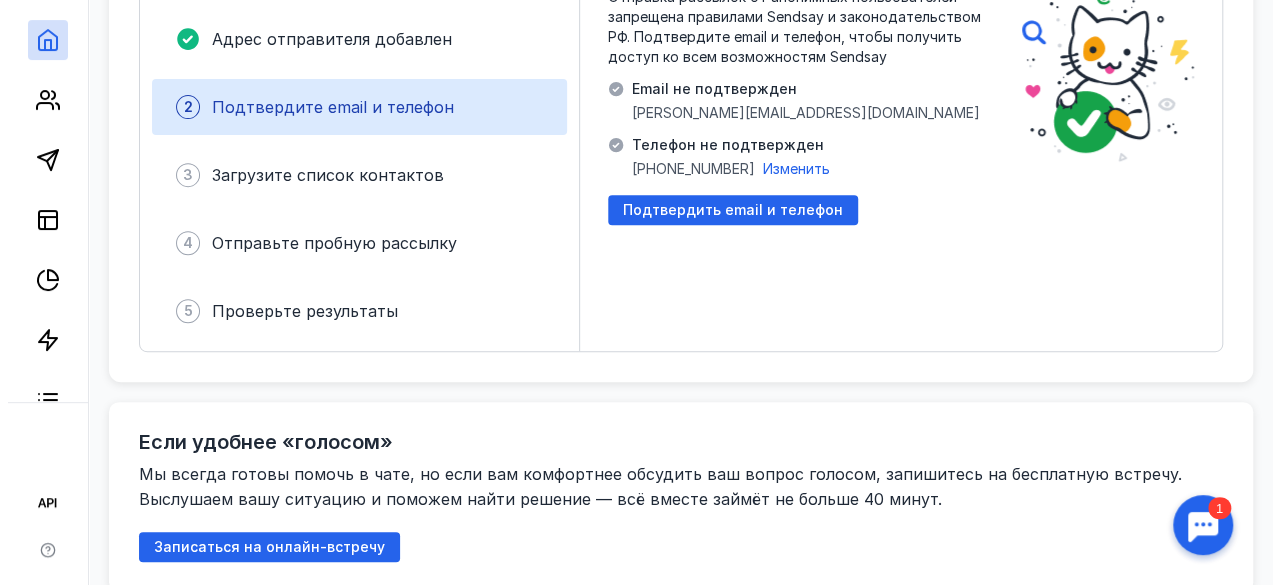 scroll, scrollTop: 100, scrollLeft: 0, axis: vertical 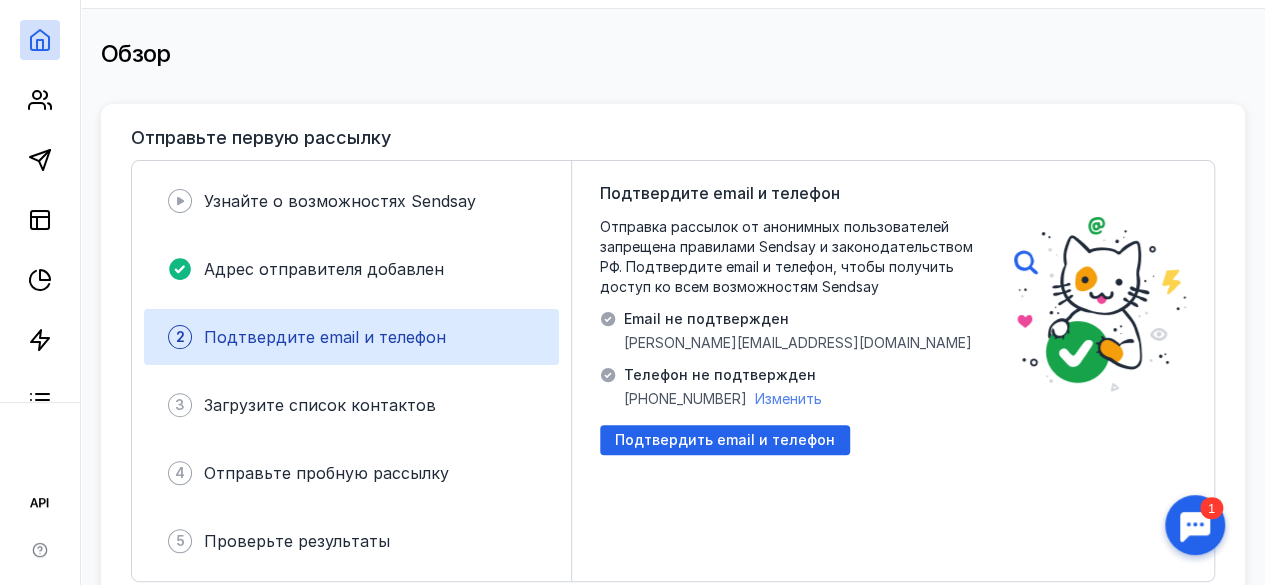 click on "Изменить" at bounding box center (788, 398) 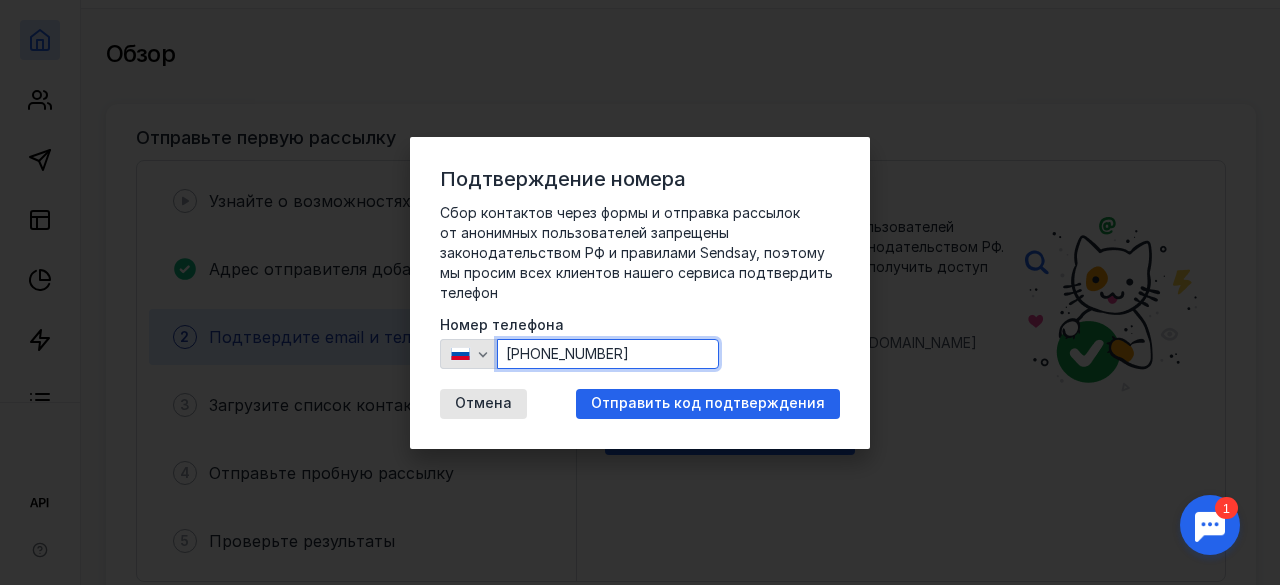 drag, startPoint x: 684, startPoint y: 358, endPoint x: 487, endPoint y: 355, distance: 197.02284 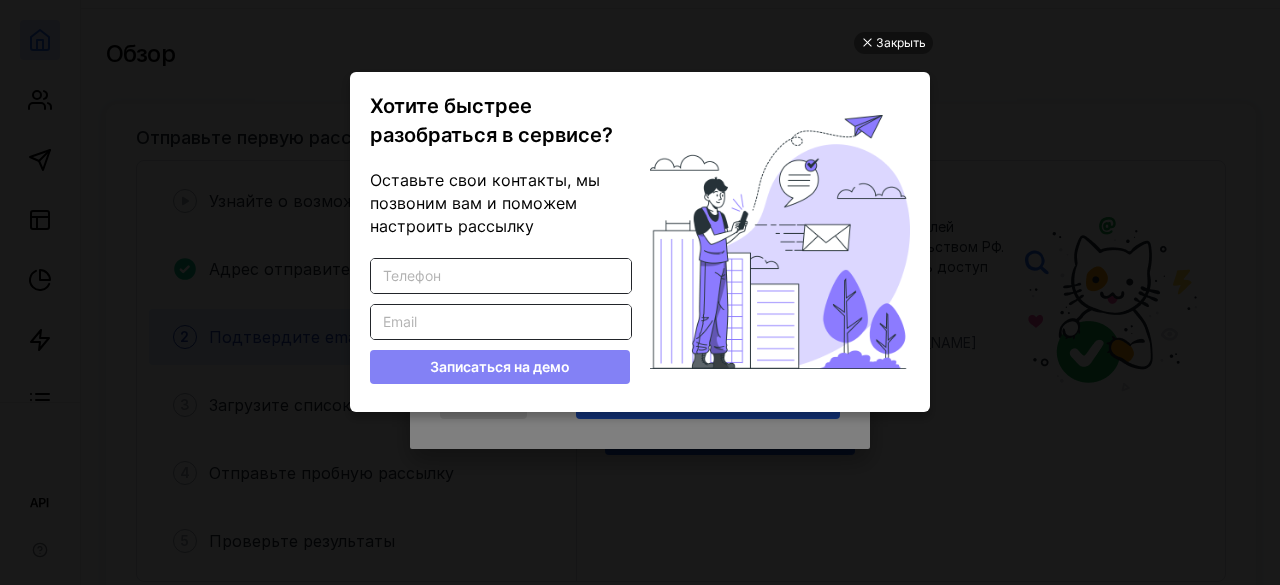 scroll, scrollTop: 0, scrollLeft: 0, axis: both 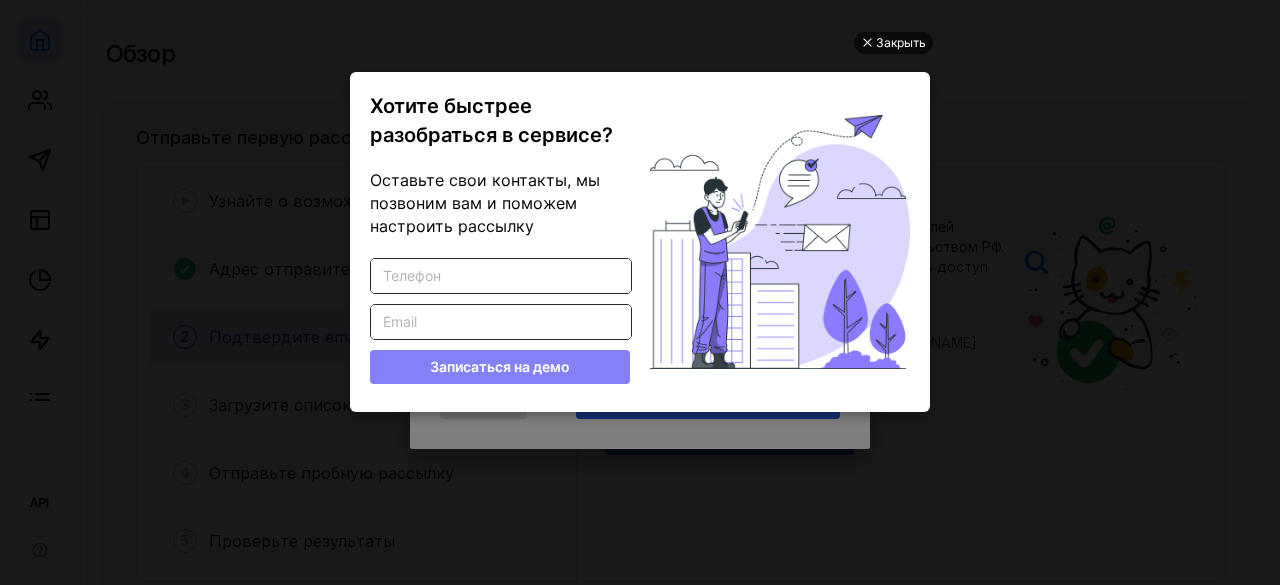 click on "Закрыть" at bounding box center (901, 43) 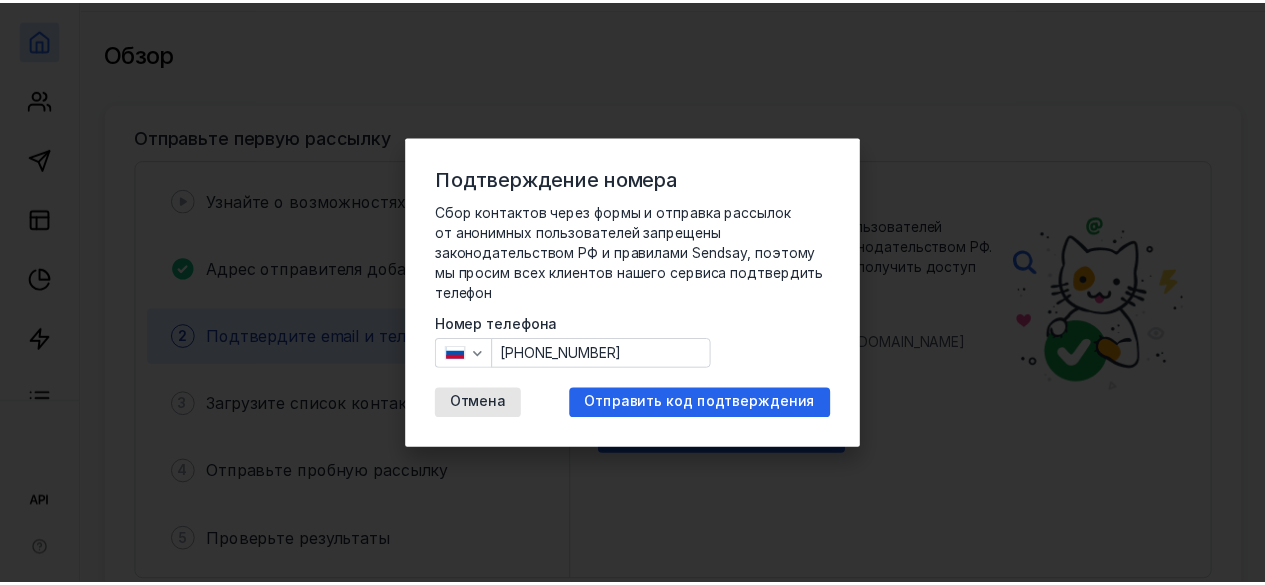 scroll, scrollTop: 0, scrollLeft: 0, axis: both 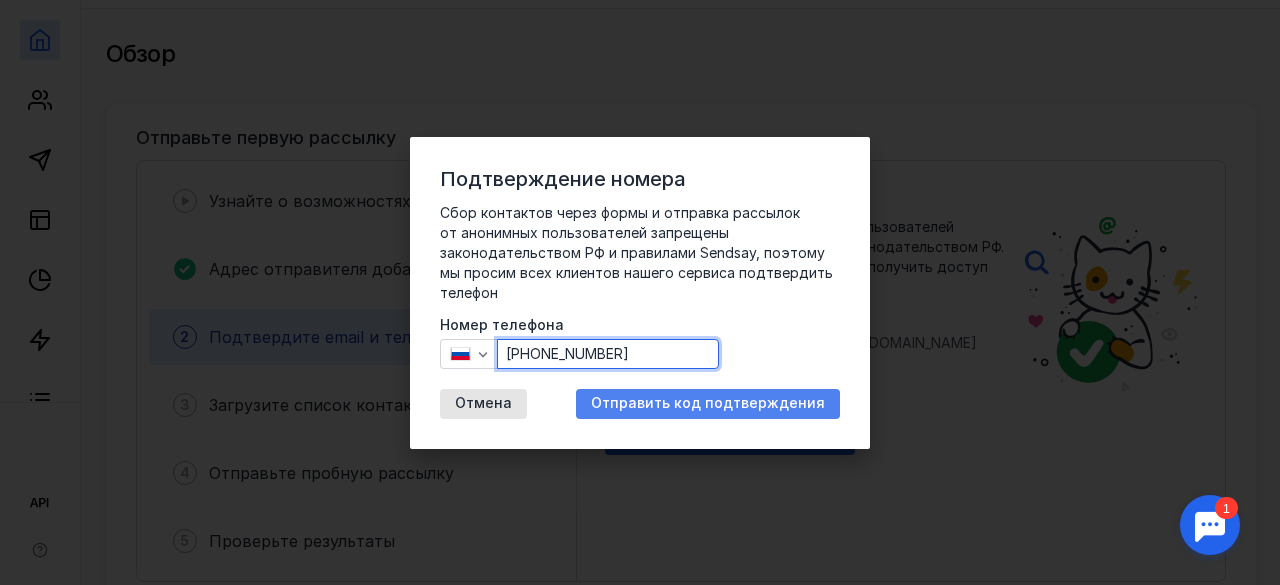 type on "[PHONE_NUMBER]" 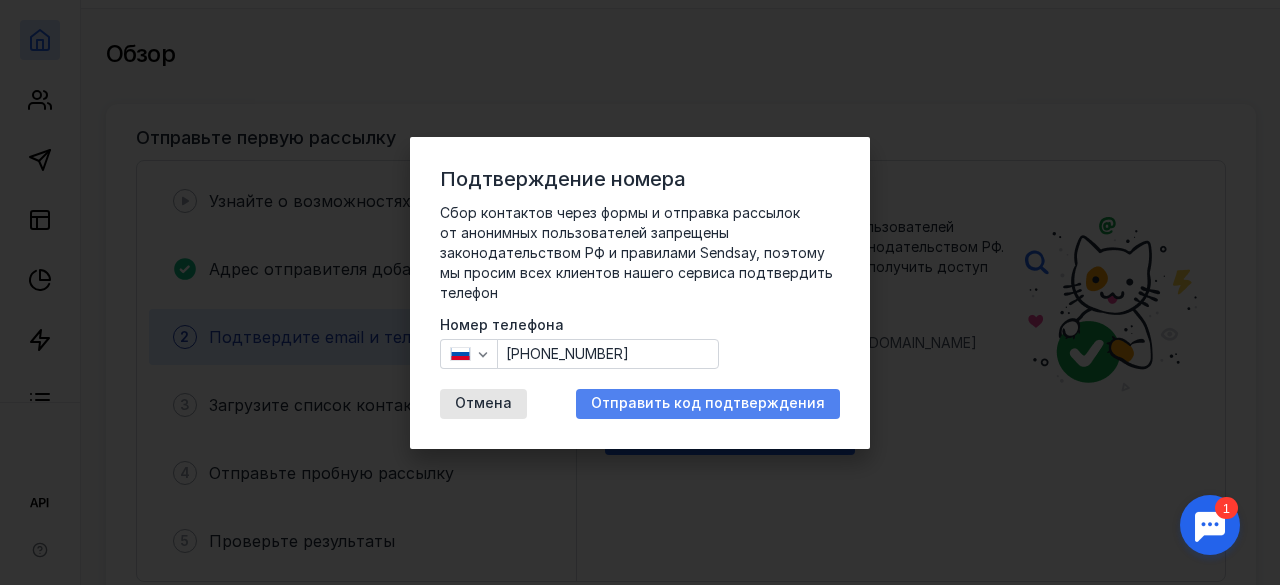 click on "Отправить код подтверждения" at bounding box center [708, 403] 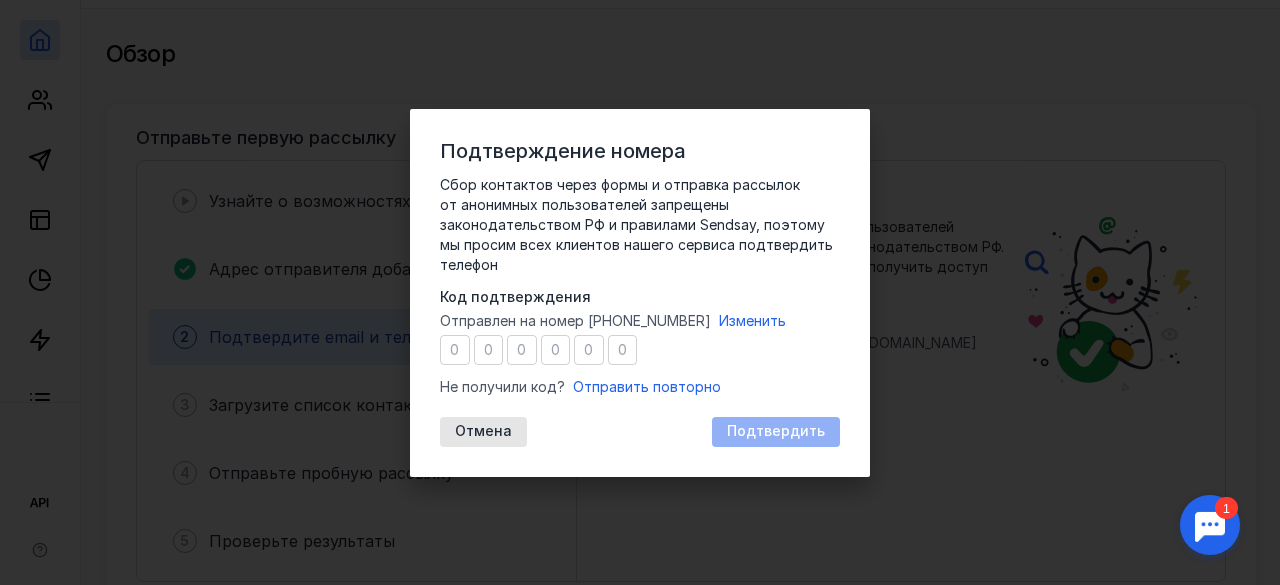 type on "6" 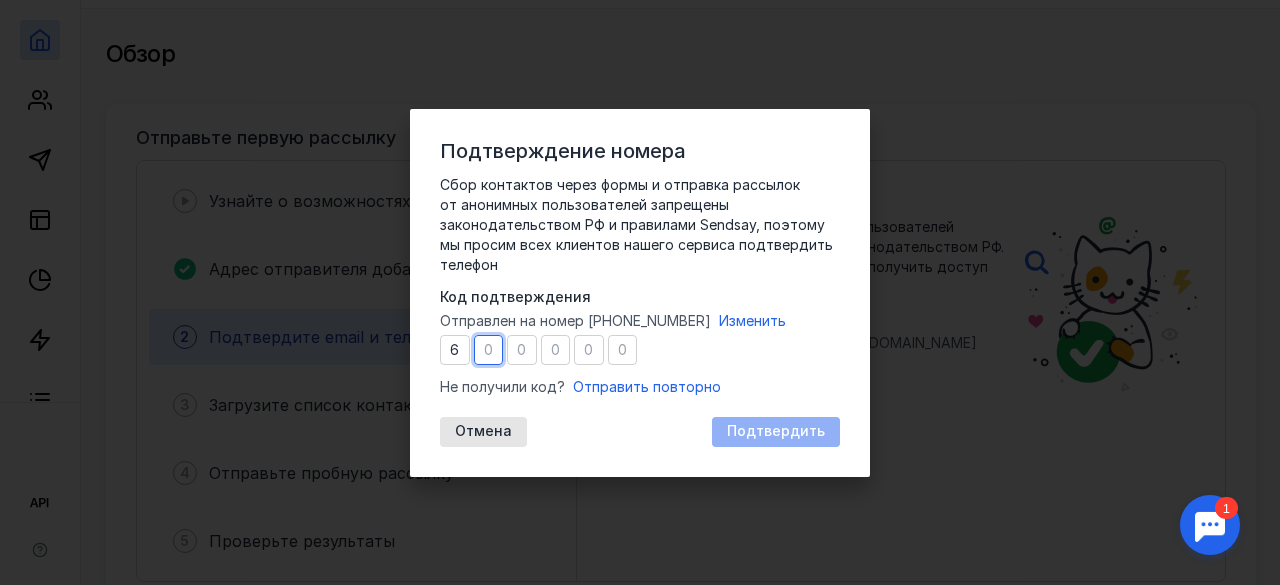 type on "8" 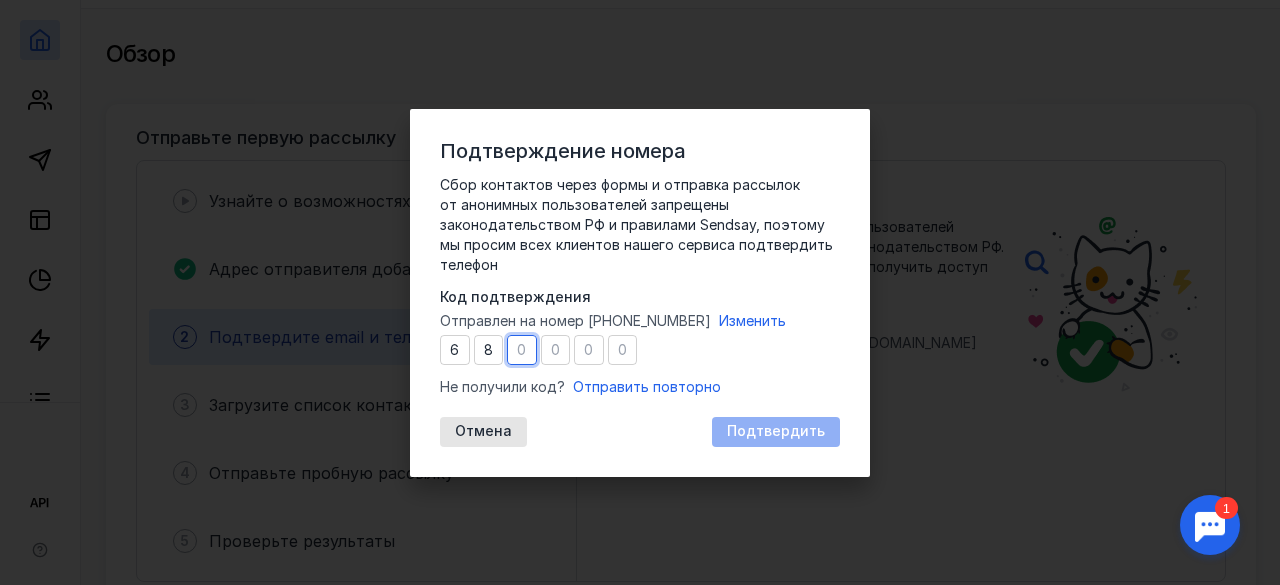 type on "4" 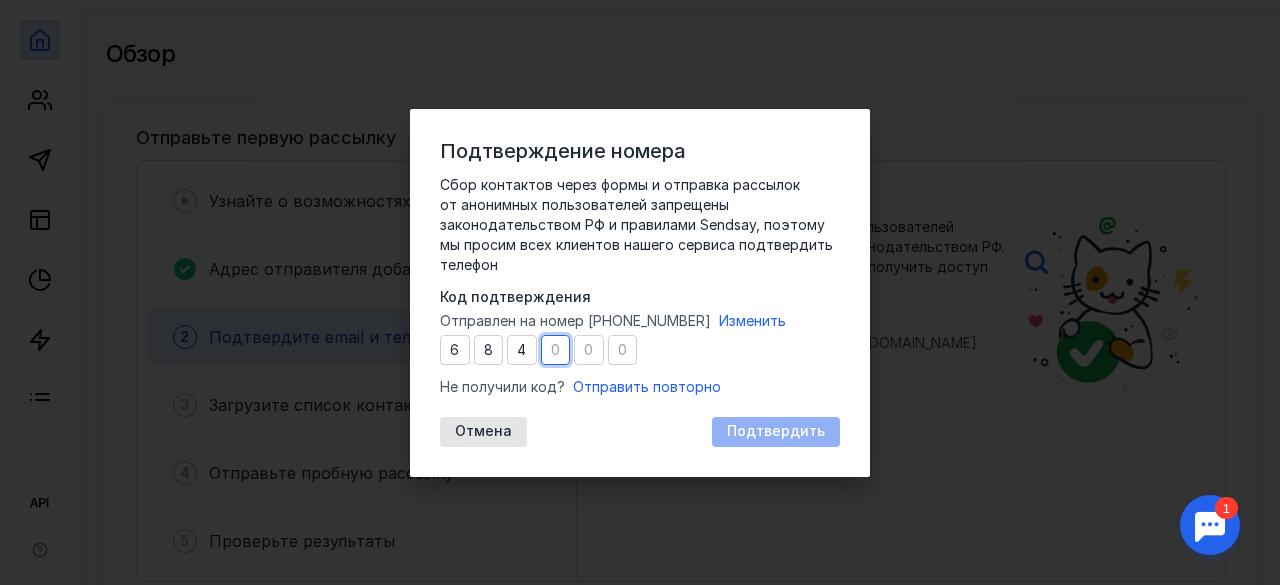 type on "4" 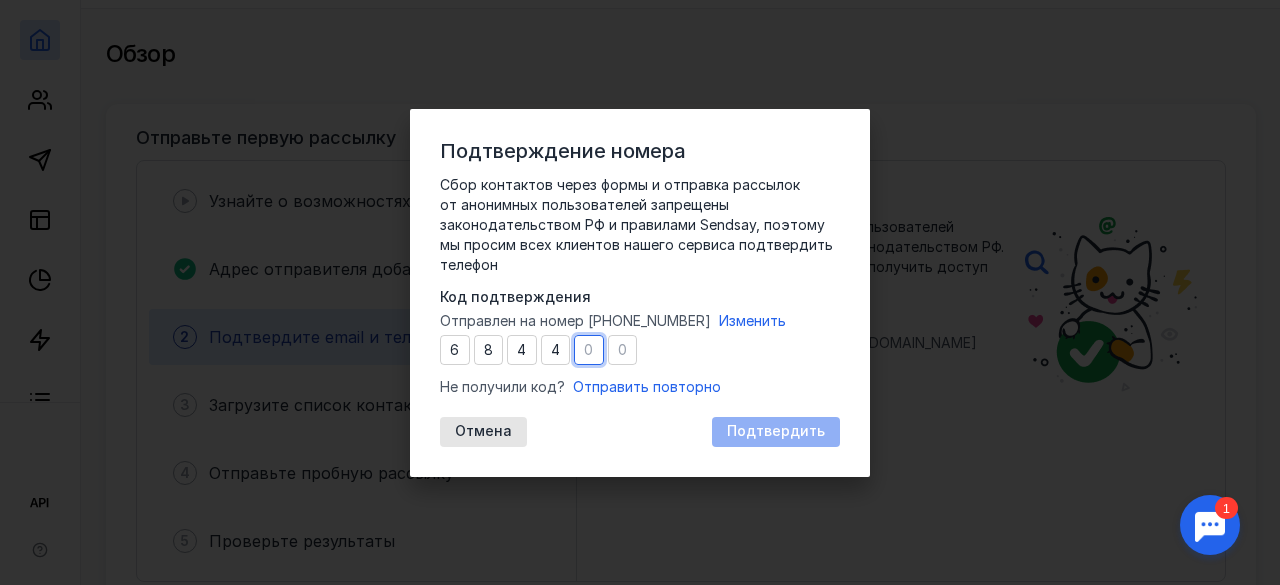type on "2" 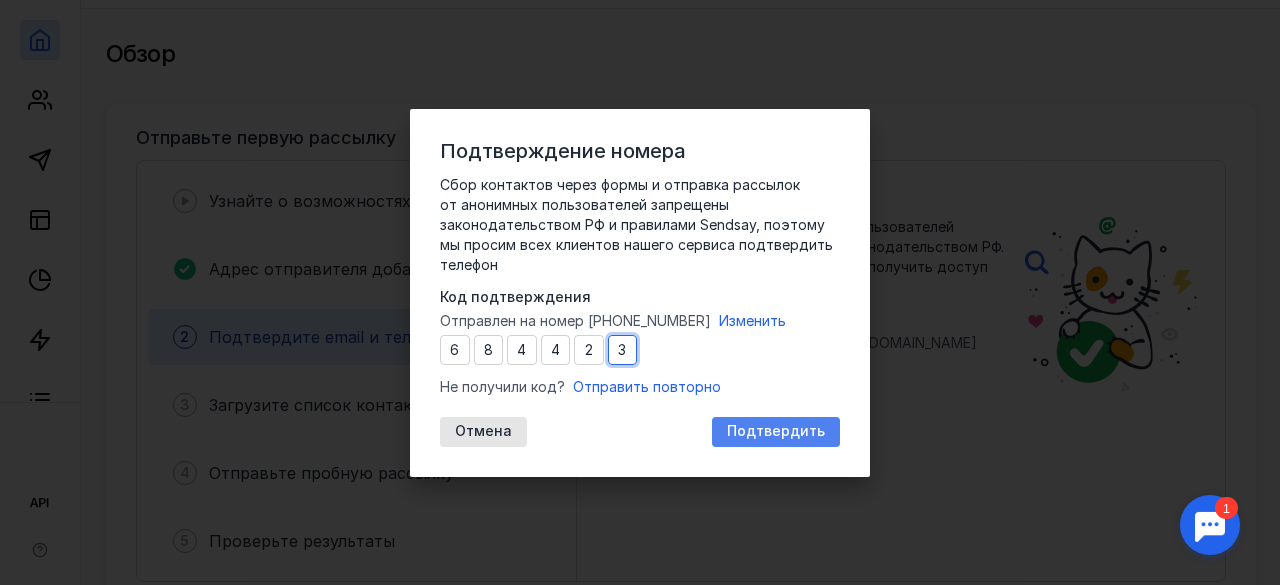 type on "3" 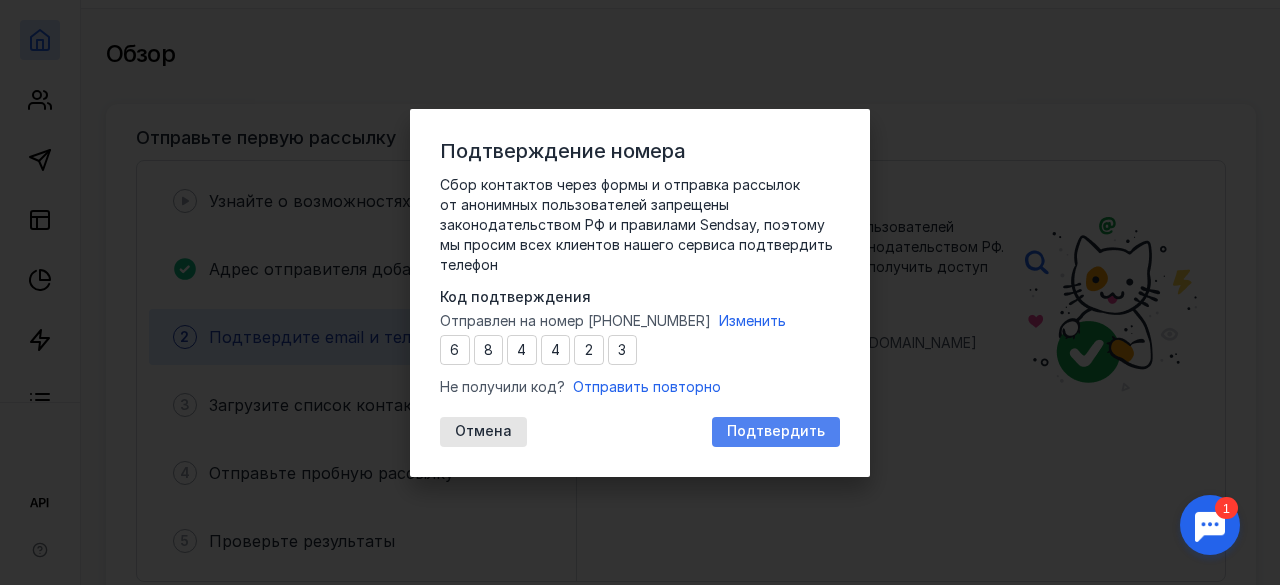 click on "Подтвердить" at bounding box center [776, 432] 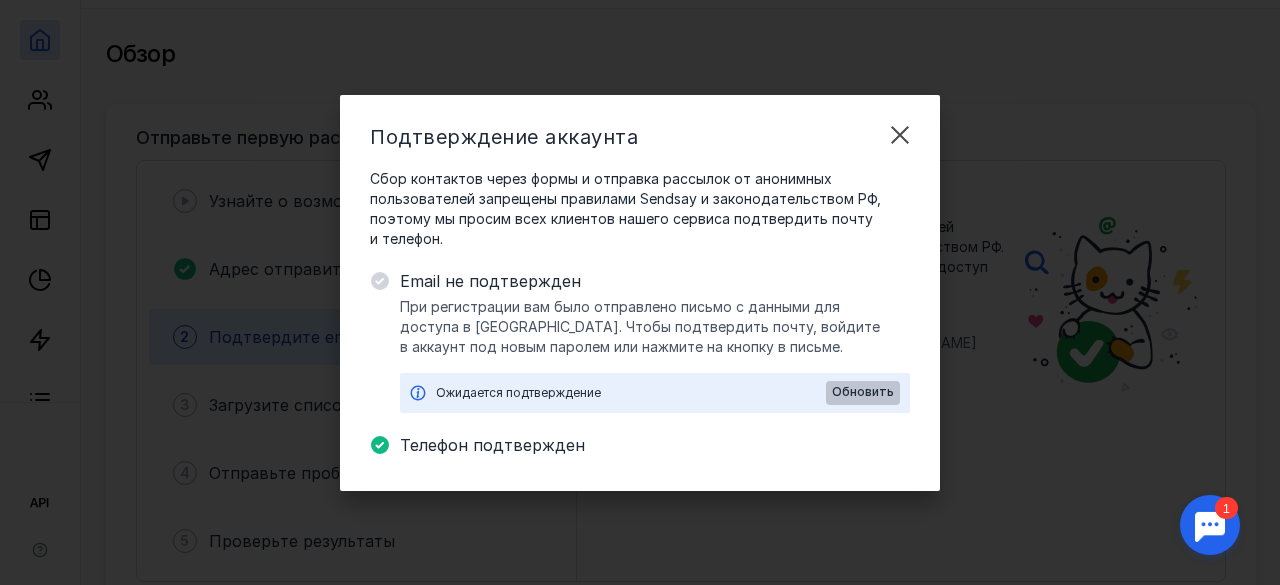 click on "Обновить" at bounding box center (863, 392) 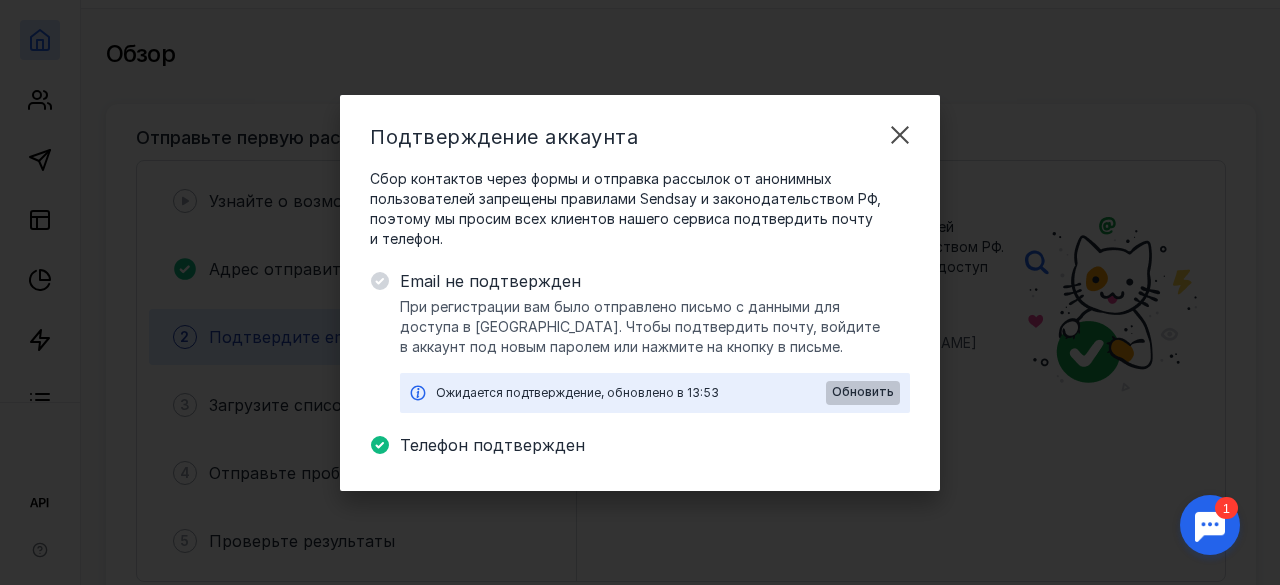 click on "Обновить" at bounding box center [863, 393] 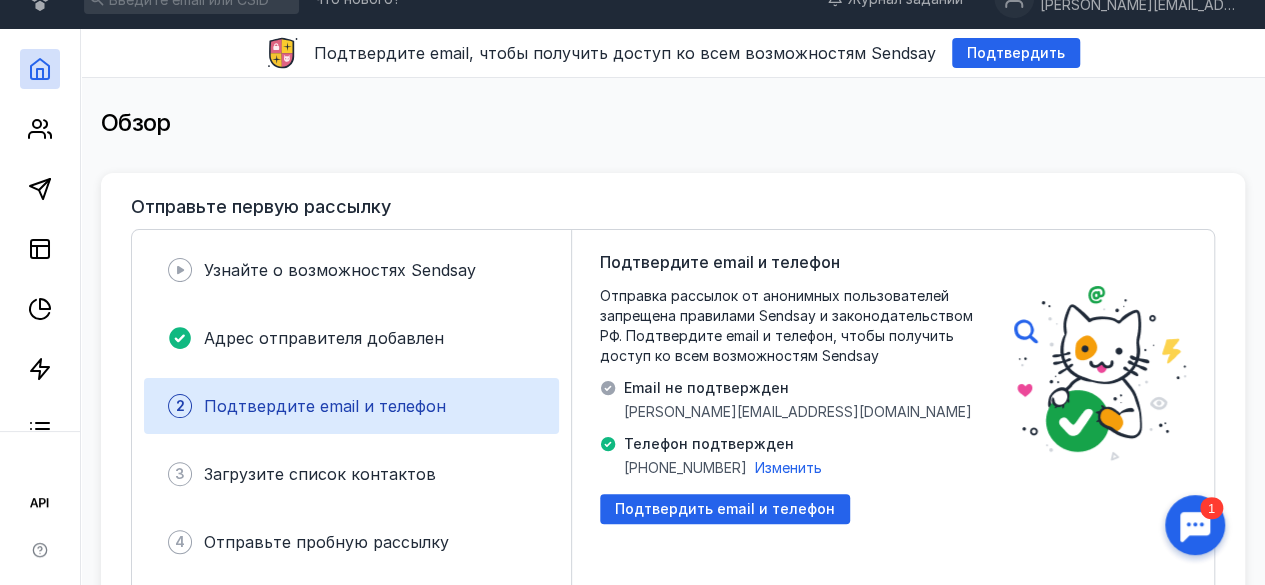 scroll, scrollTop: 0, scrollLeft: 0, axis: both 